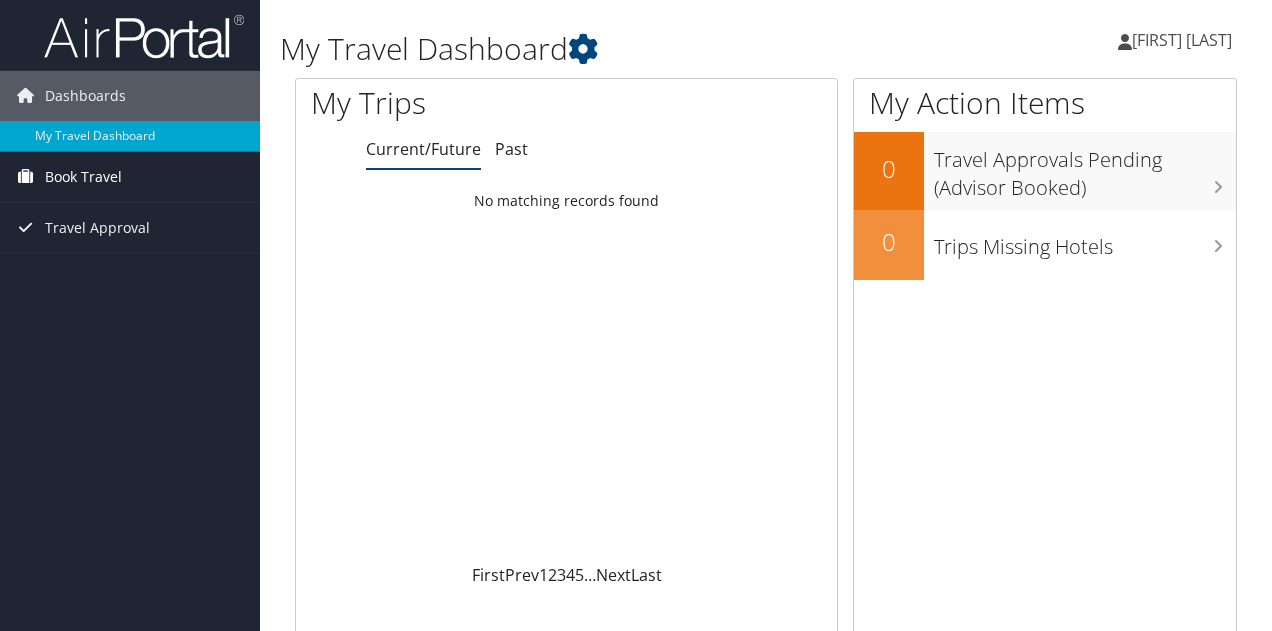 scroll, scrollTop: 0, scrollLeft: 0, axis: both 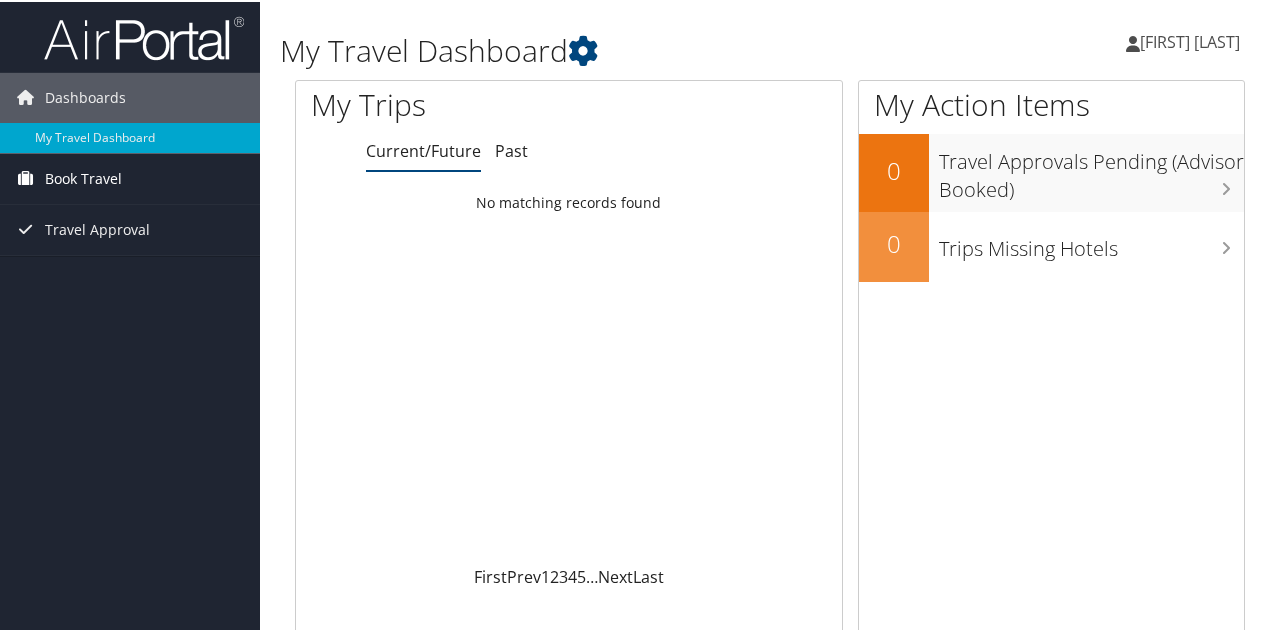 click on "Book Travel" at bounding box center [83, 177] 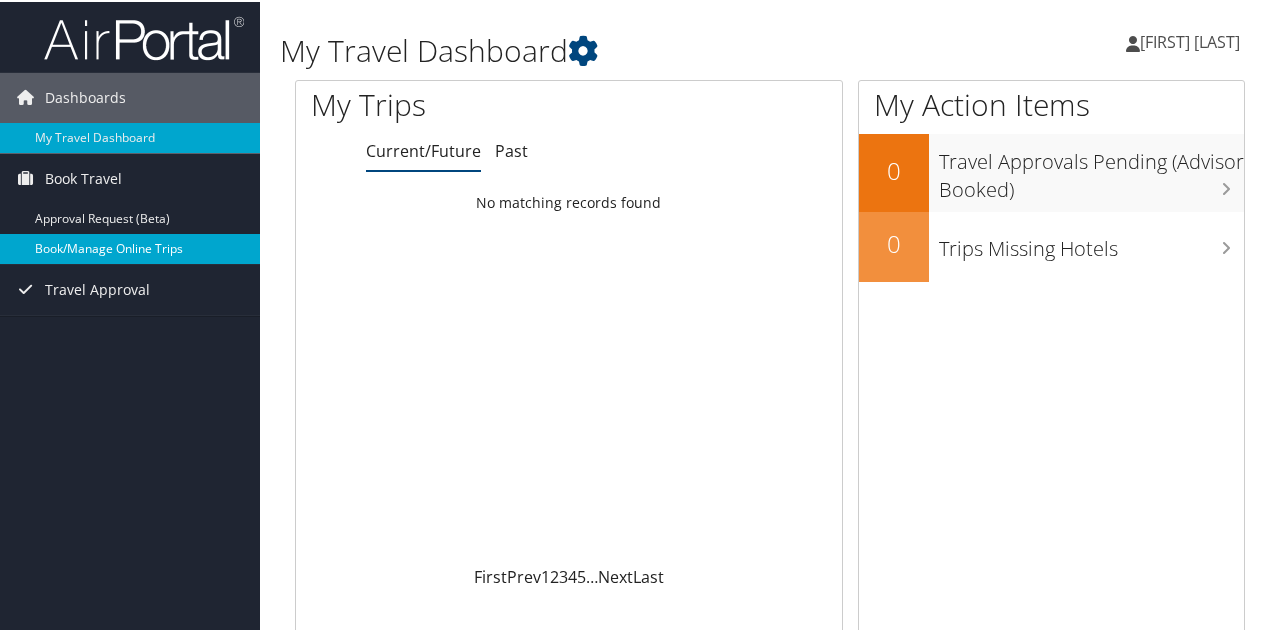click on "Book/Manage Online Trips" at bounding box center (130, 247) 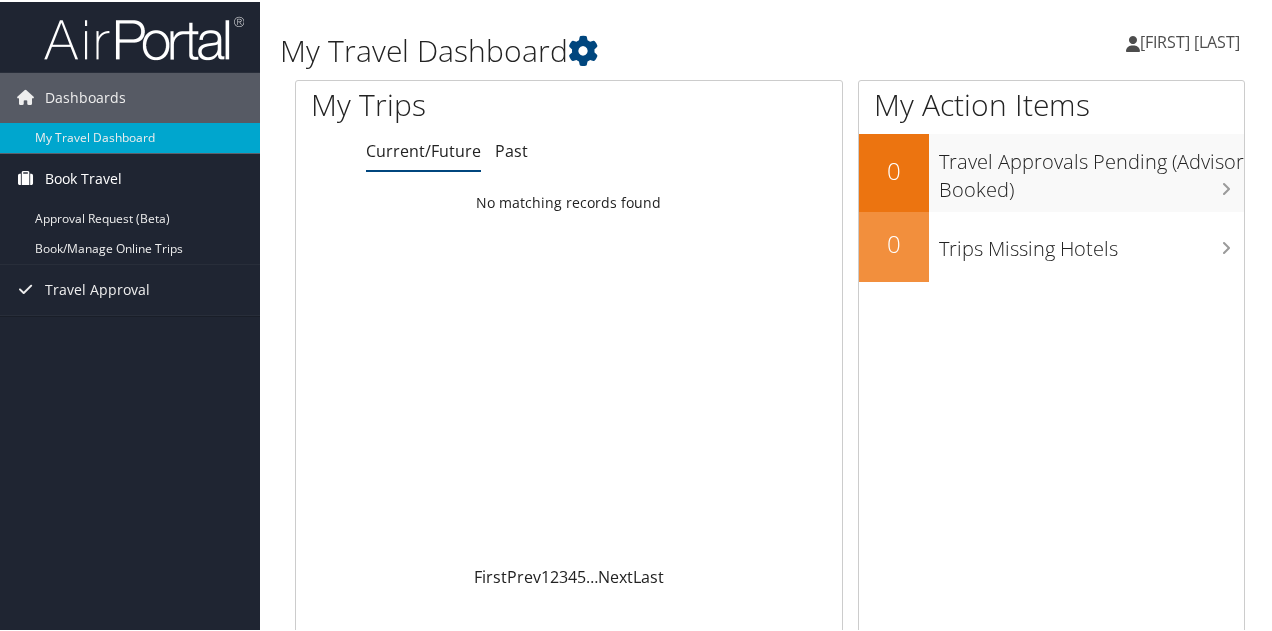click on "Book Travel" at bounding box center [83, 177] 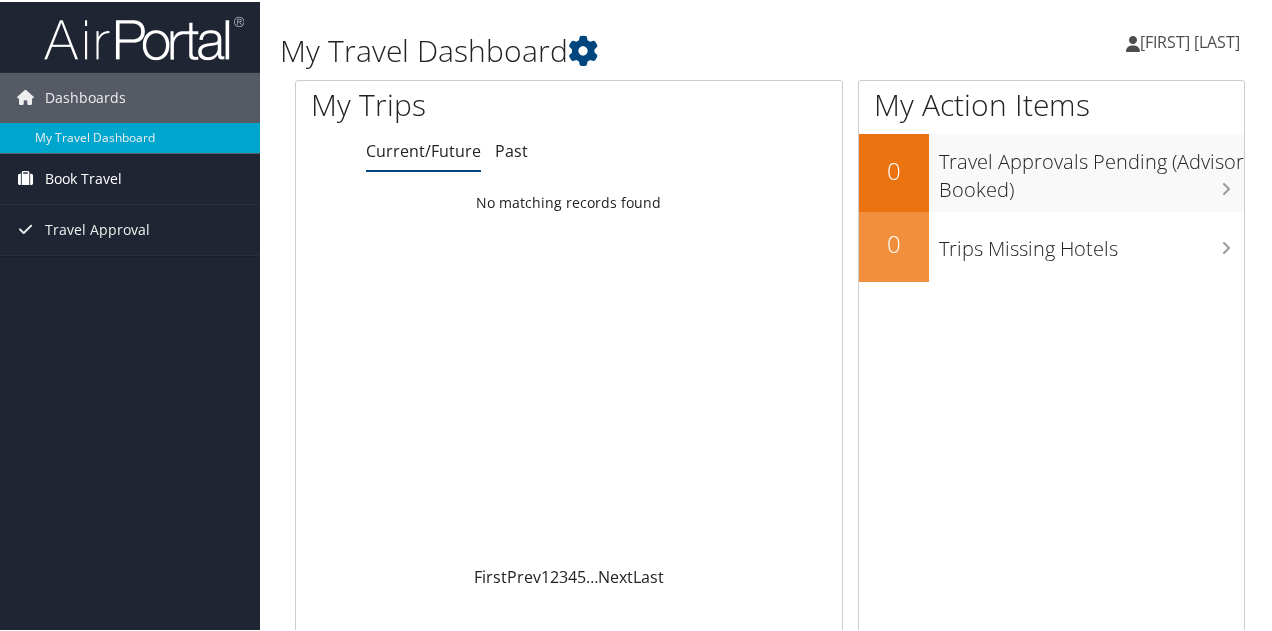 click on "Book Travel" at bounding box center [83, 177] 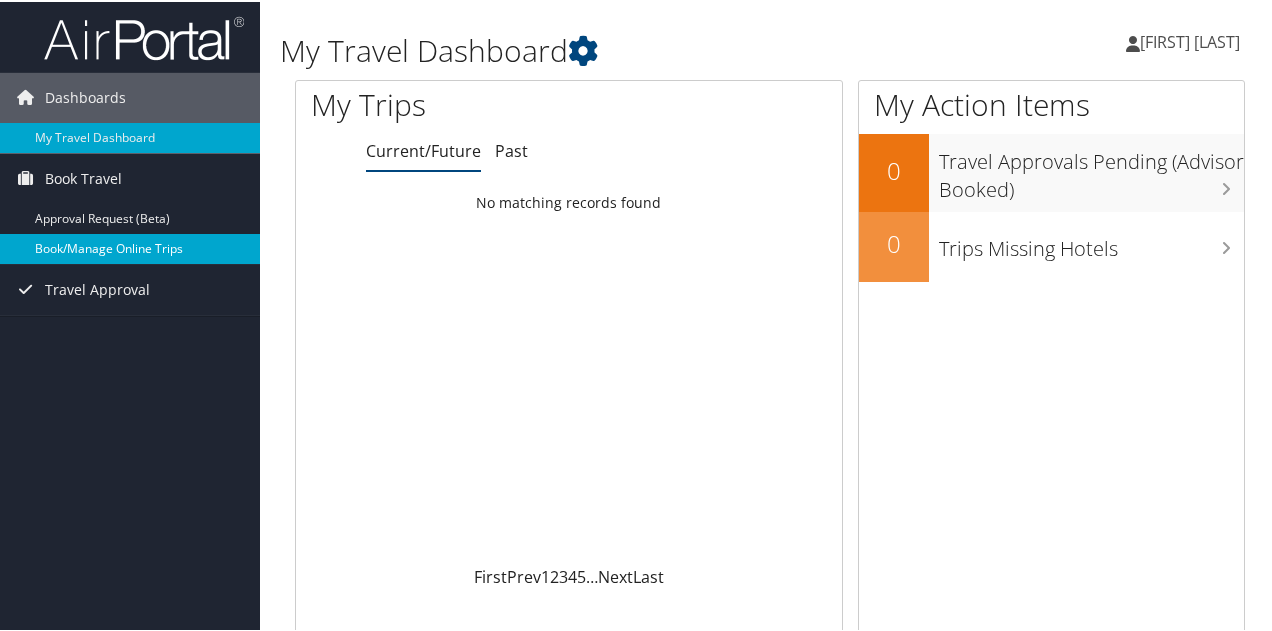 click on "Book/Manage Online Trips" at bounding box center (130, 247) 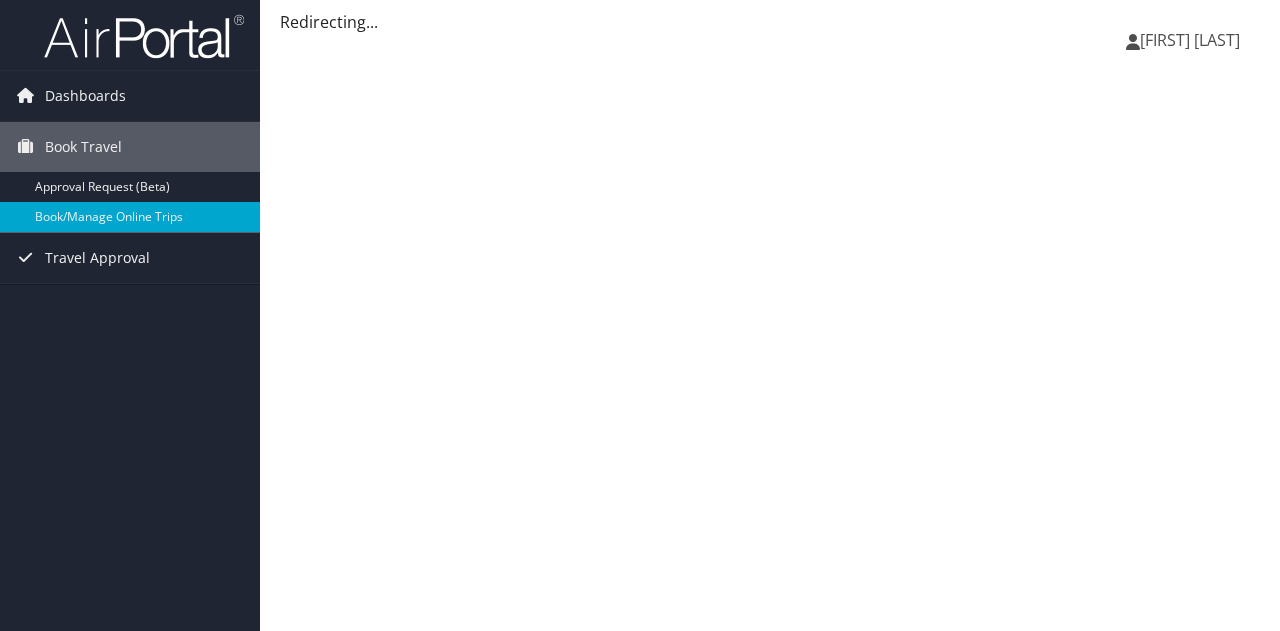 scroll, scrollTop: 0, scrollLeft: 0, axis: both 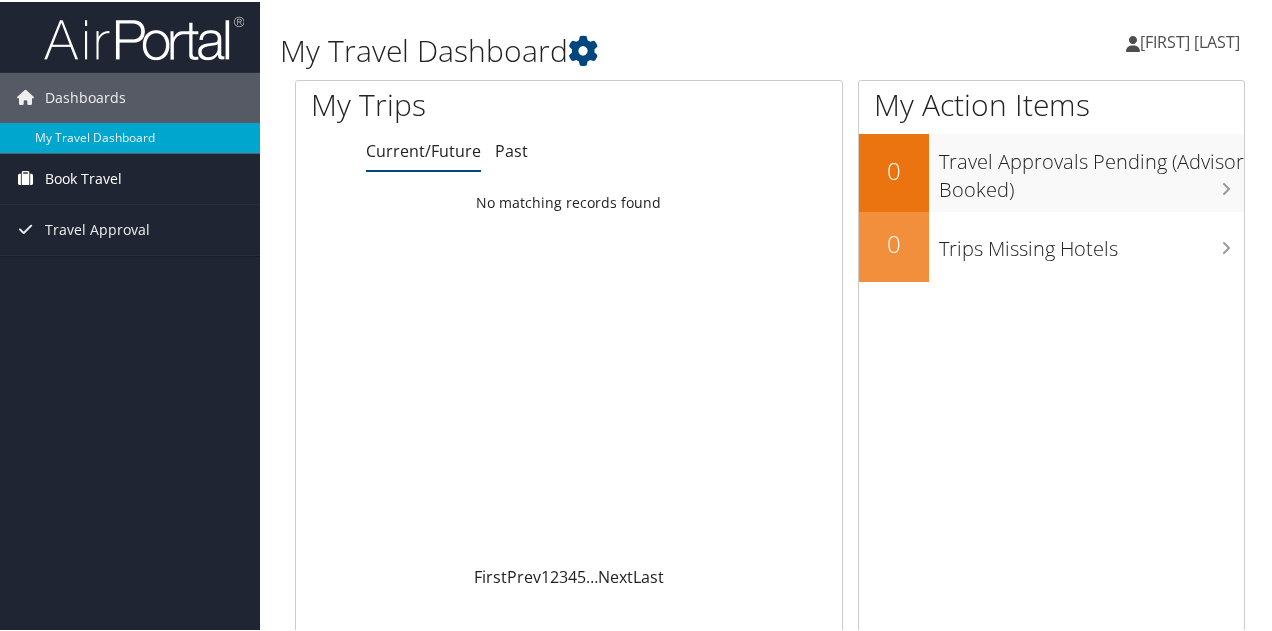 click on "Book Travel" at bounding box center [83, 177] 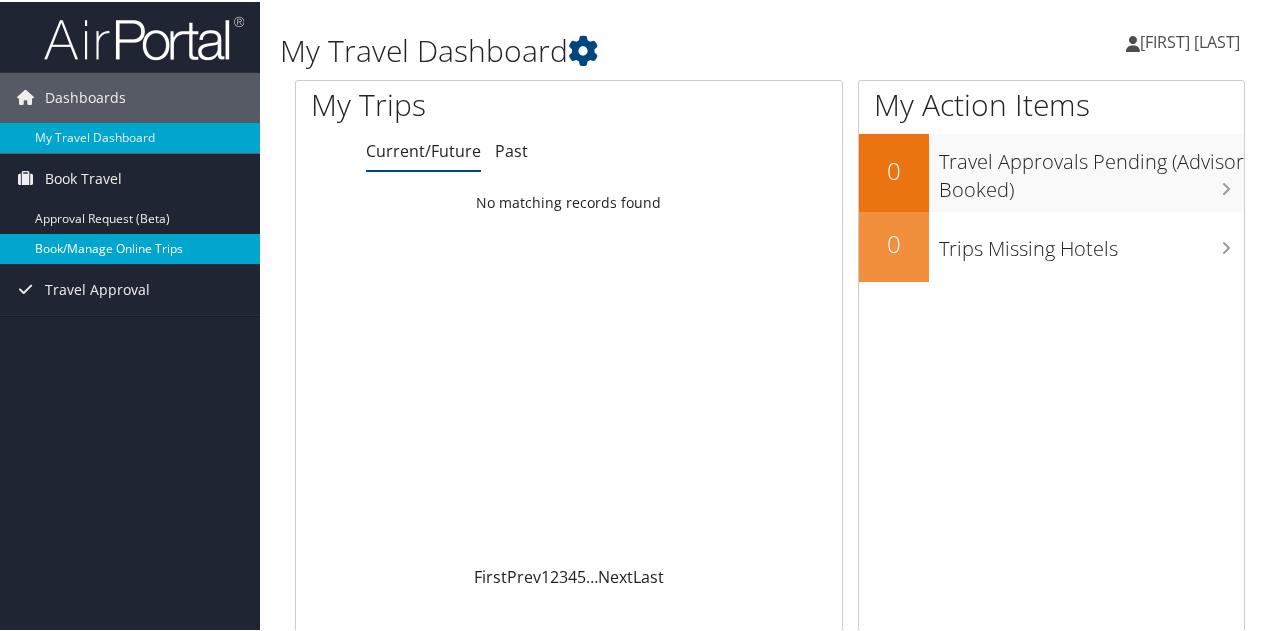 click on "Book/Manage Online Trips" at bounding box center (130, 247) 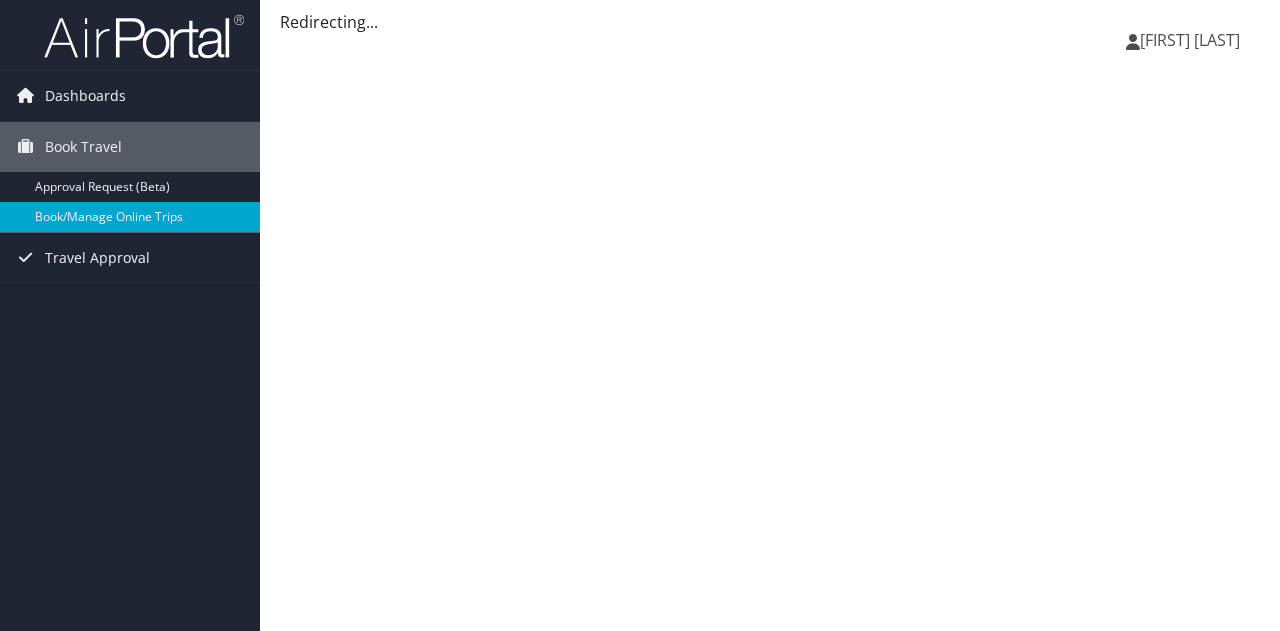 scroll, scrollTop: 0, scrollLeft: 0, axis: both 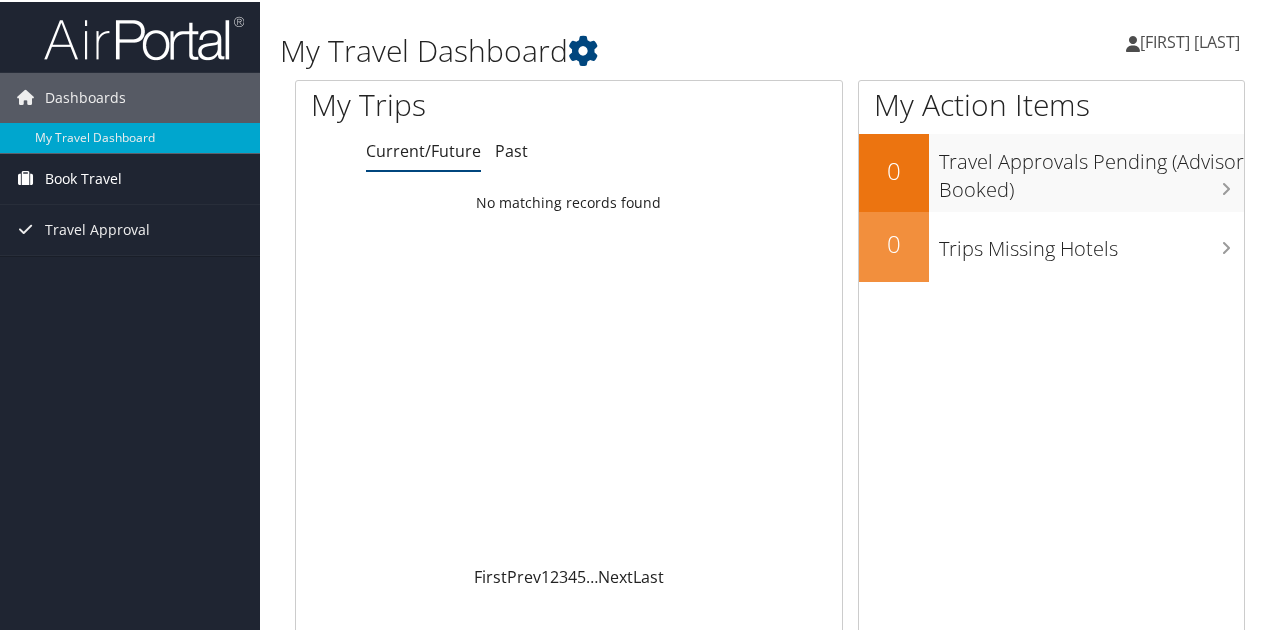 click on "Book Travel" at bounding box center [83, 177] 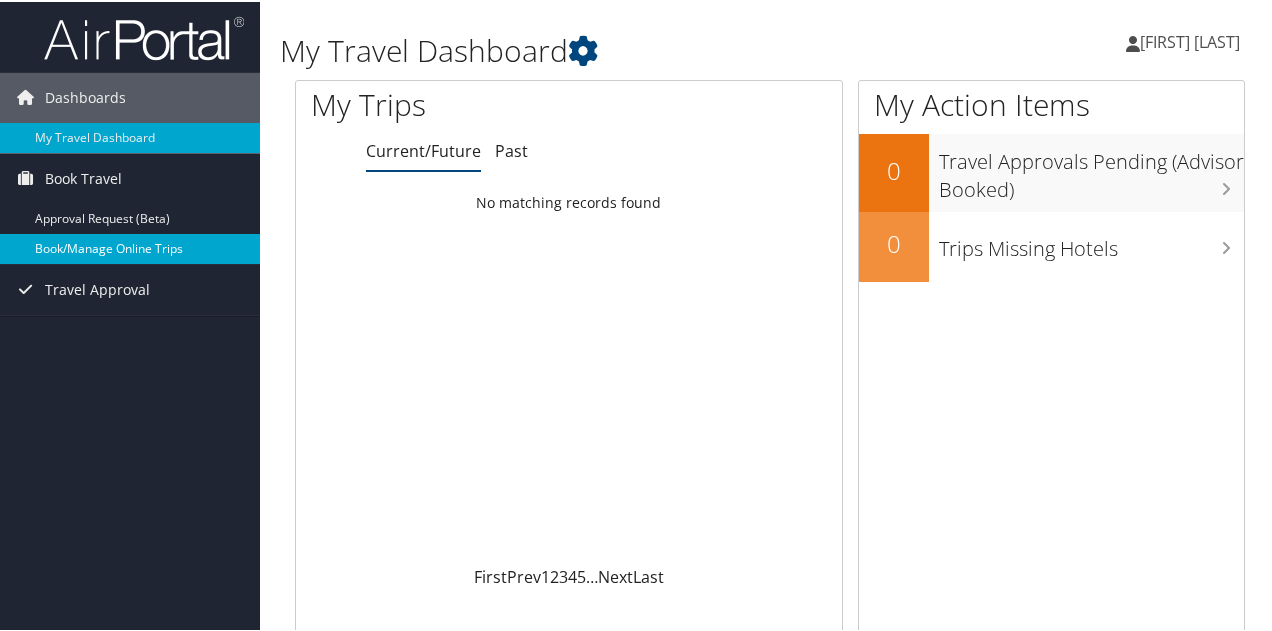 click on "Book/Manage Online Trips" at bounding box center (130, 247) 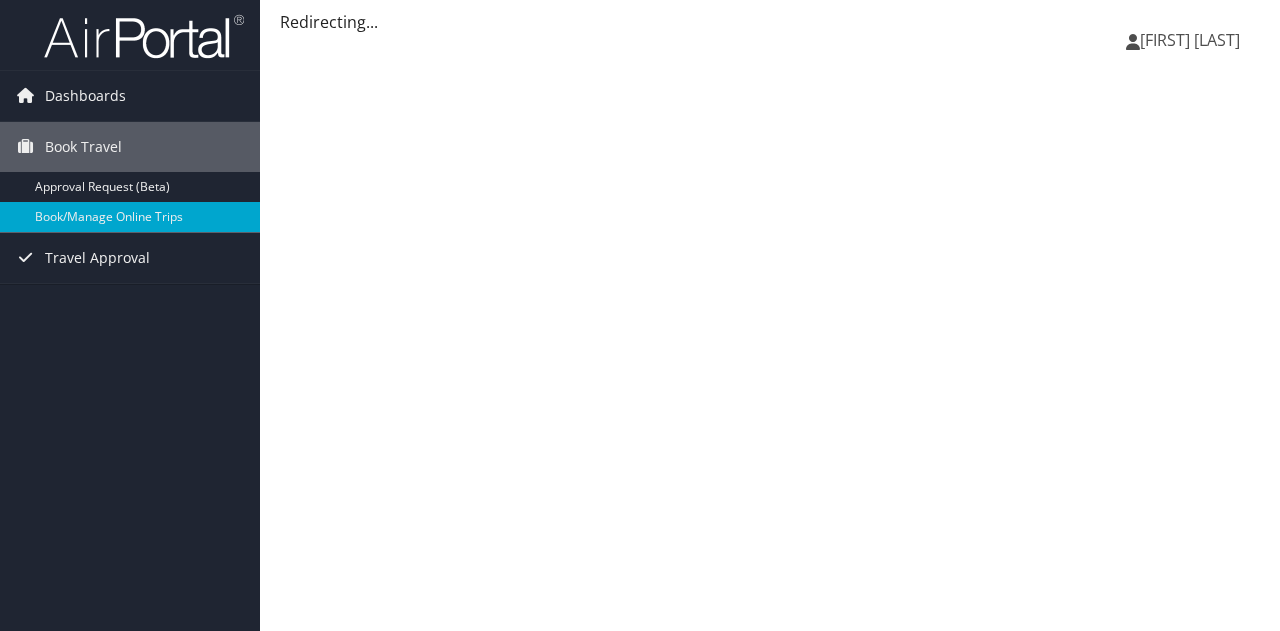scroll, scrollTop: 0, scrollLeft: 0, axis: both 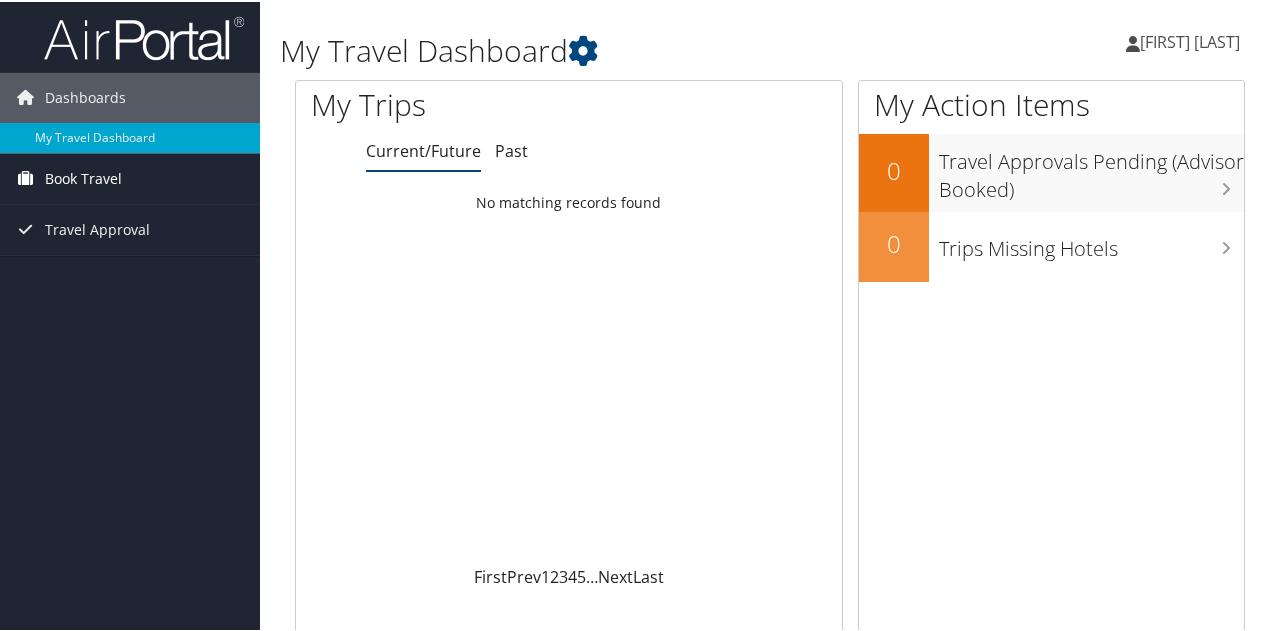 click on "Book Travel" at bounding box center (83, 177) 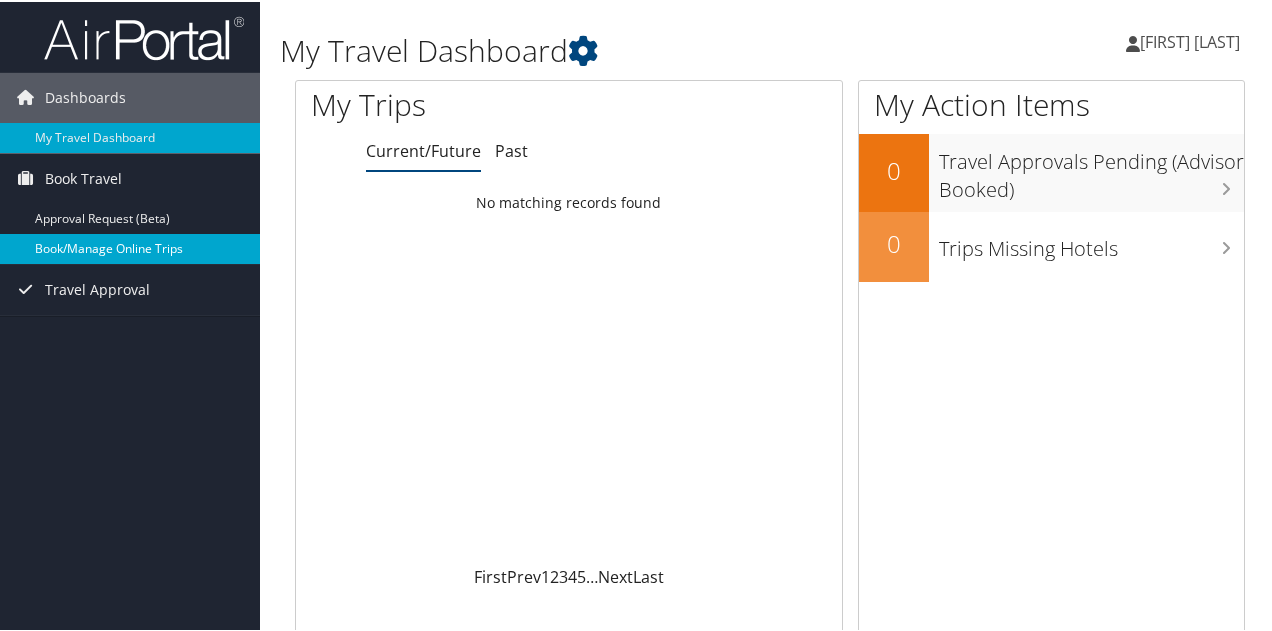 click on "Book/Manage Online Trips" at bounding box center [130, 247] 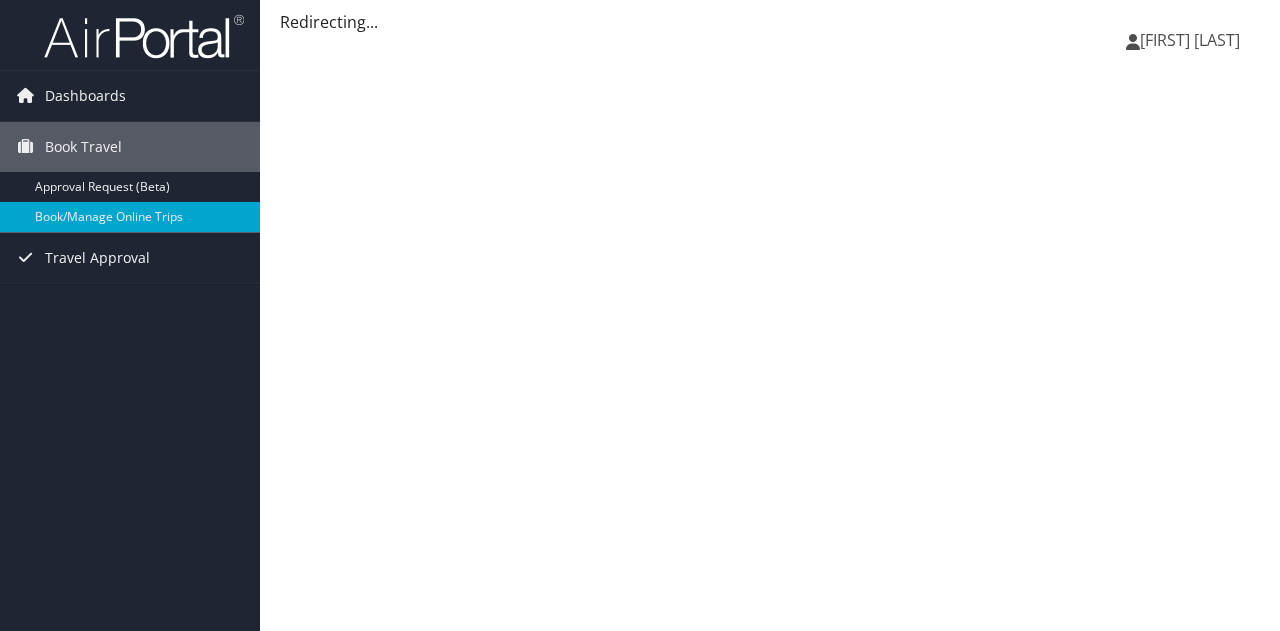 scroll, scrollTop: 0, scrollLeft: 0, axis: both 